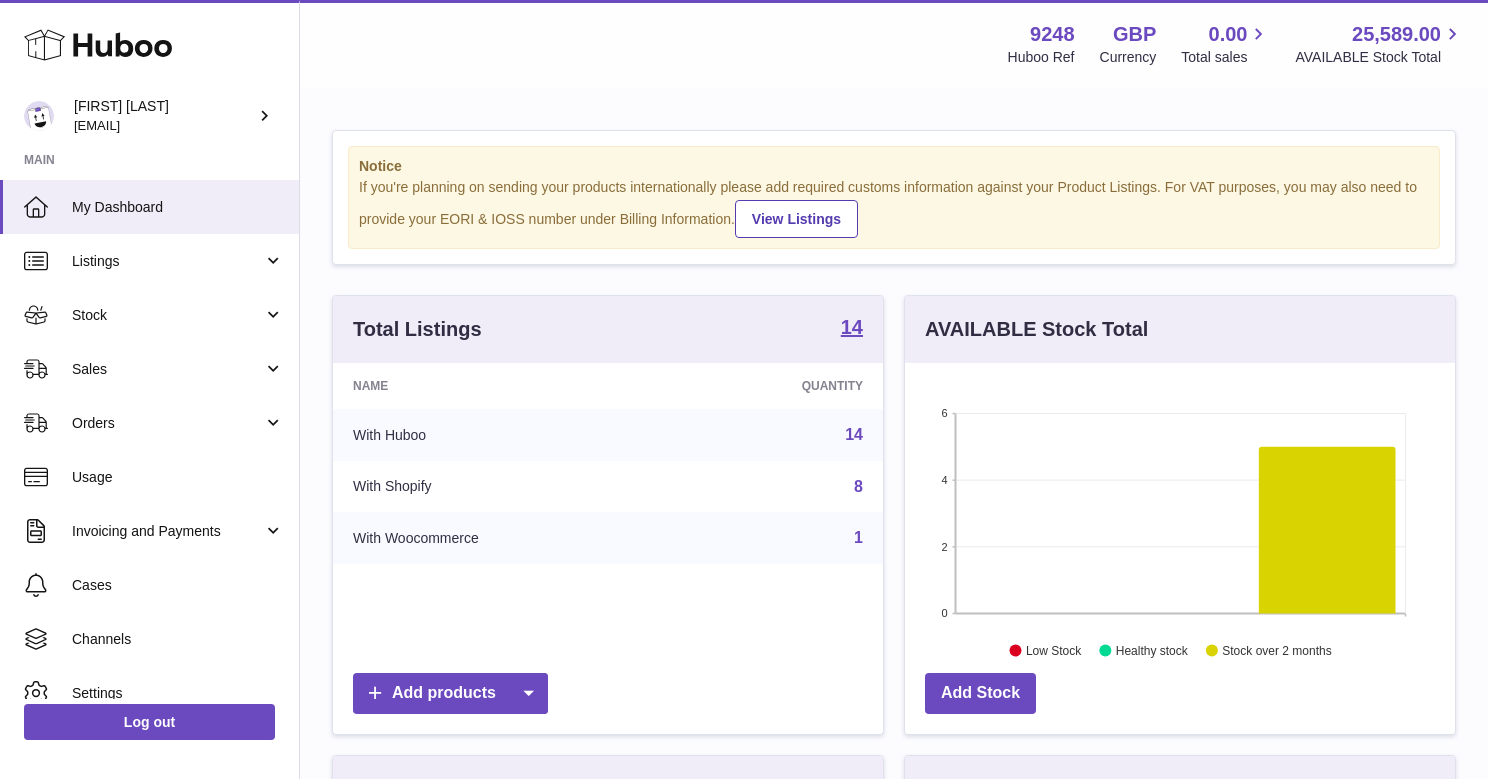 scroll, scrollTop: 0, scrollLeft: 0, axis: both 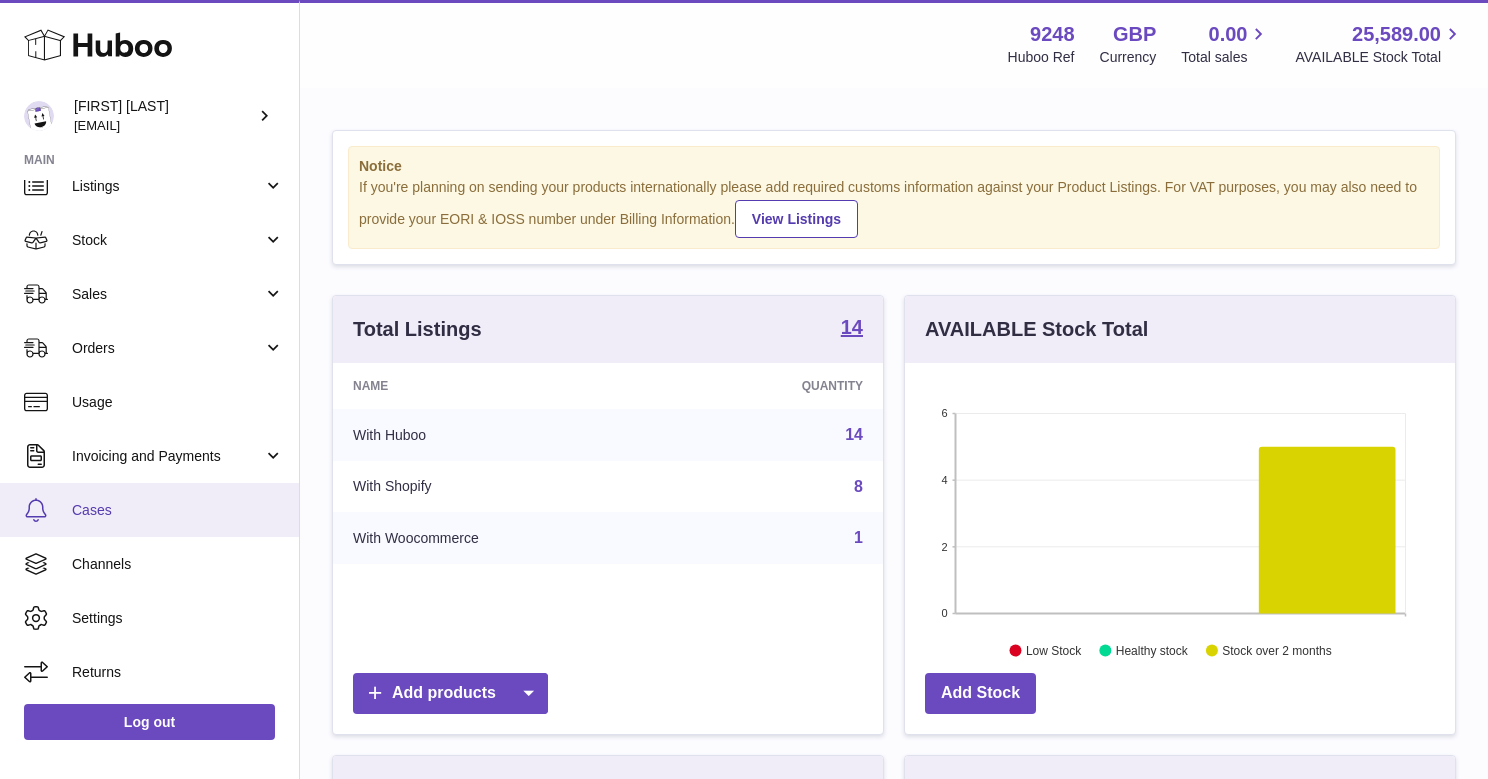 click on "Cases" at bounding box center (178, 510) 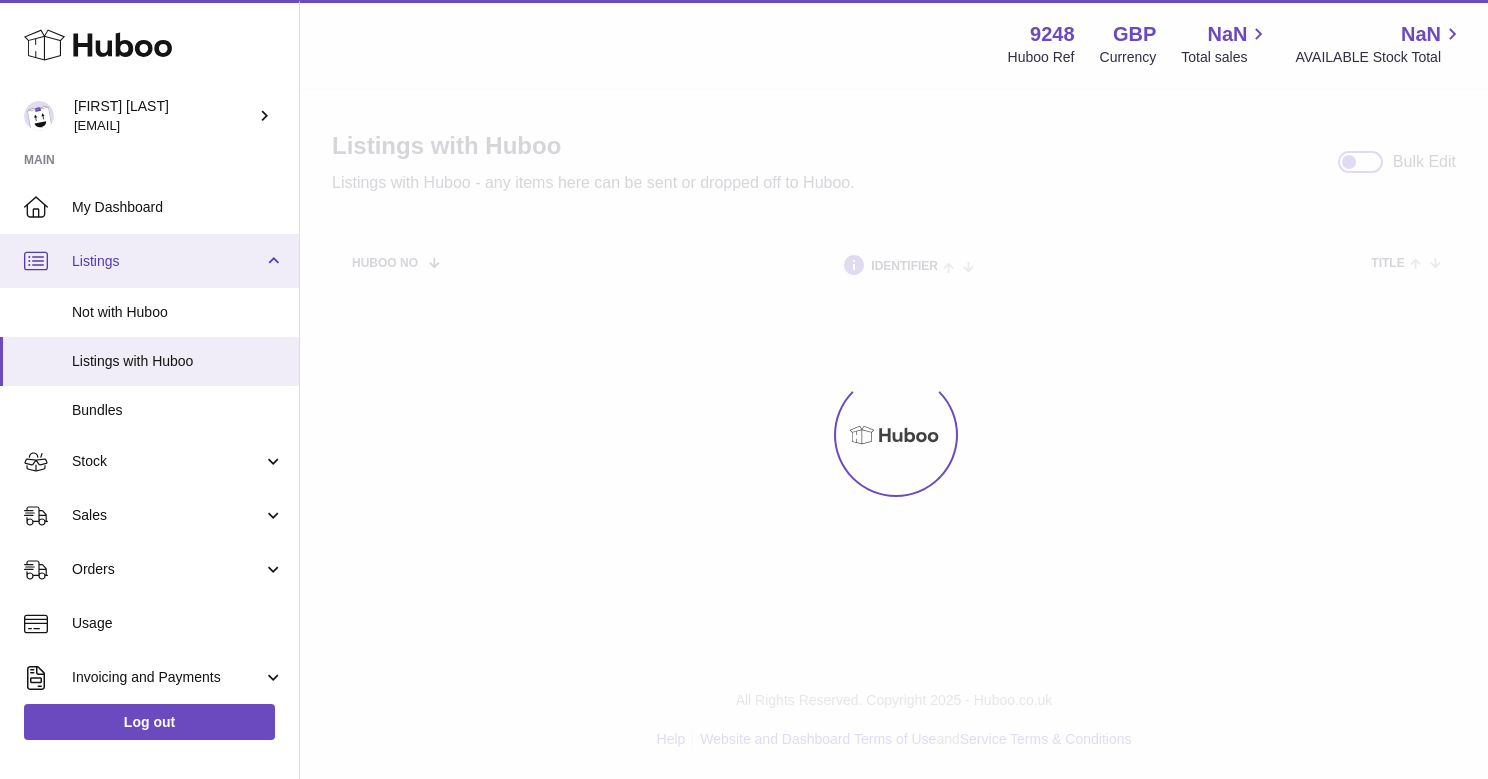 scroll, scrollTop: 0, scrollLeft: 0, axis: both 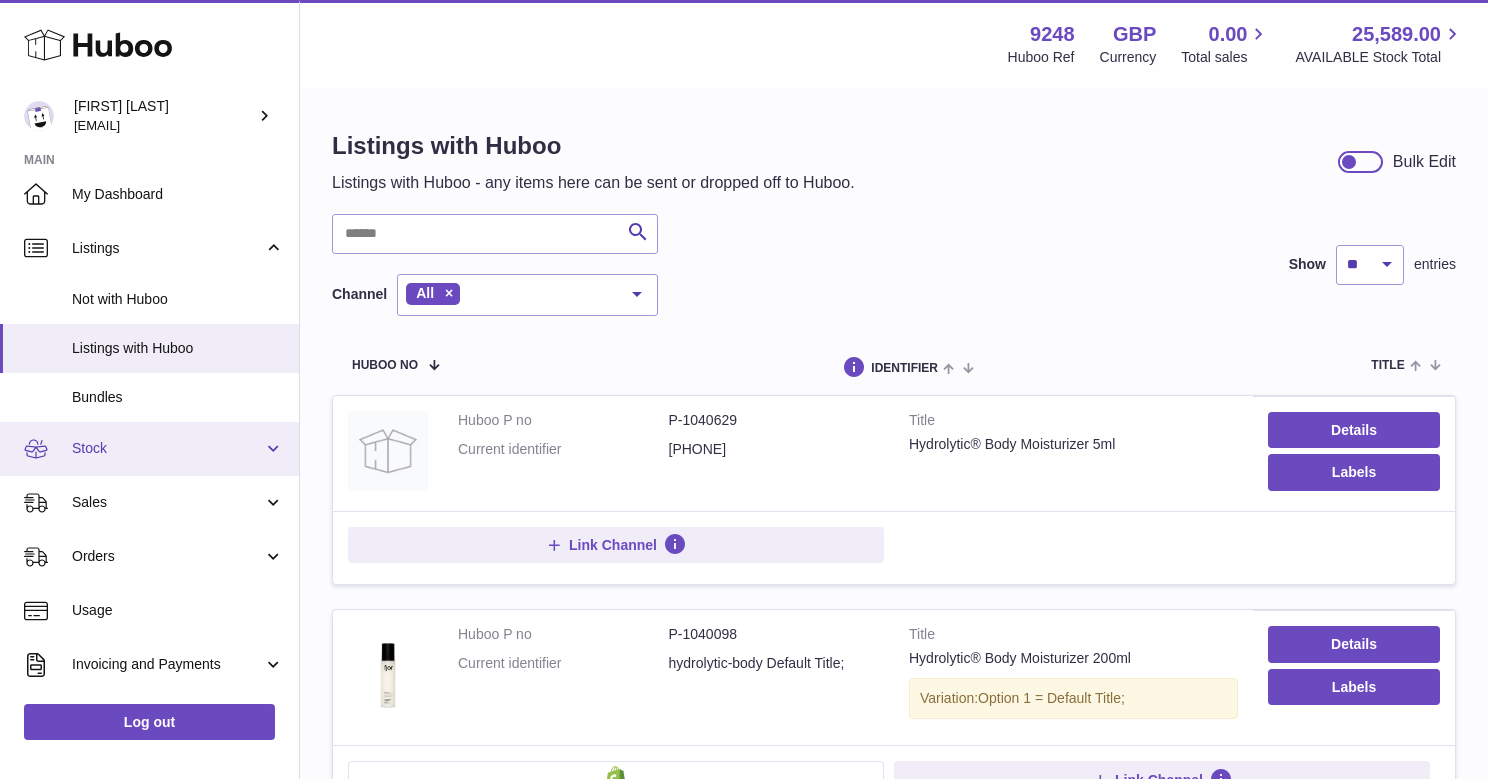 click on "Stock" at bounding box center (167, 448) 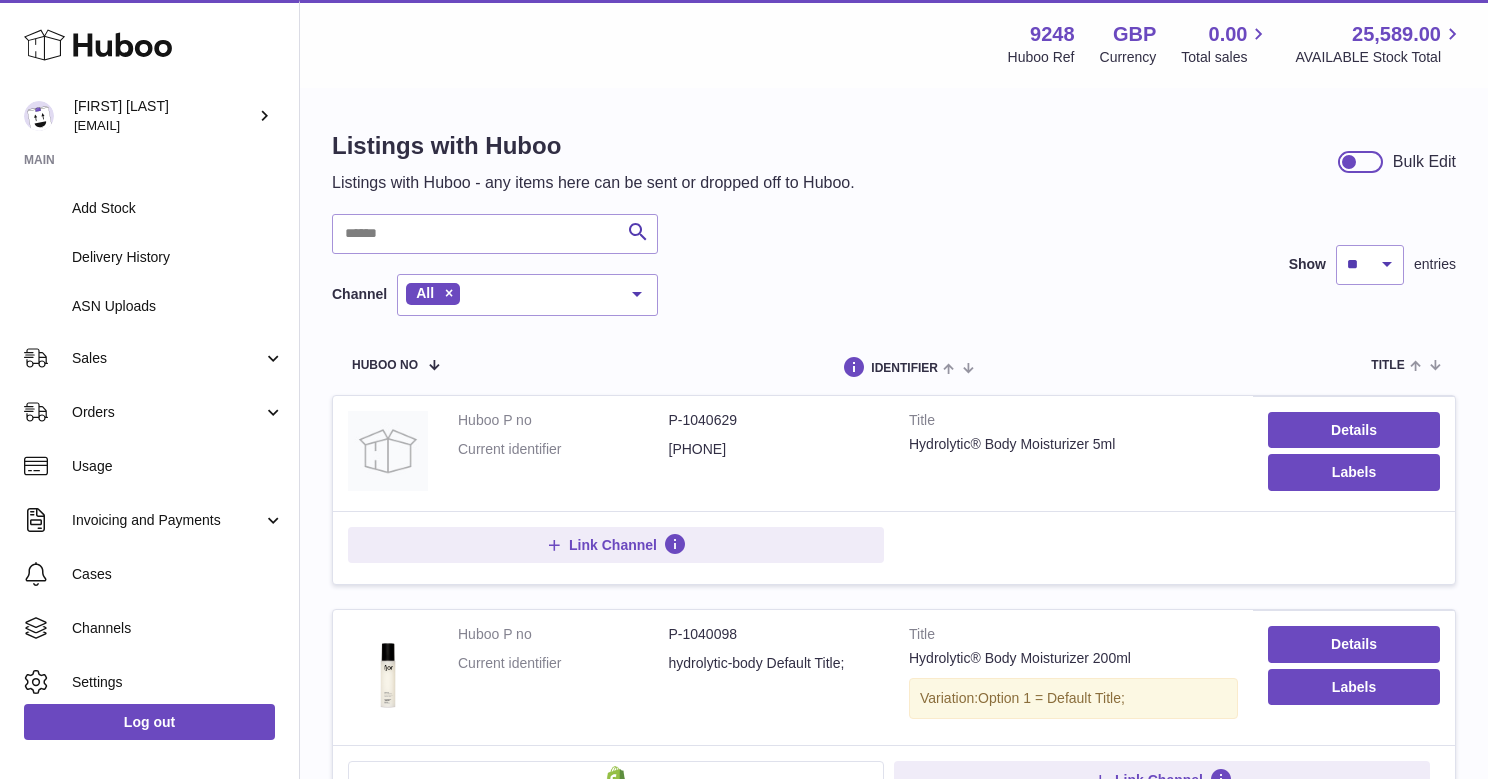 scroll, scrollTop: 466, scrollLeft: 0, axis: vertical 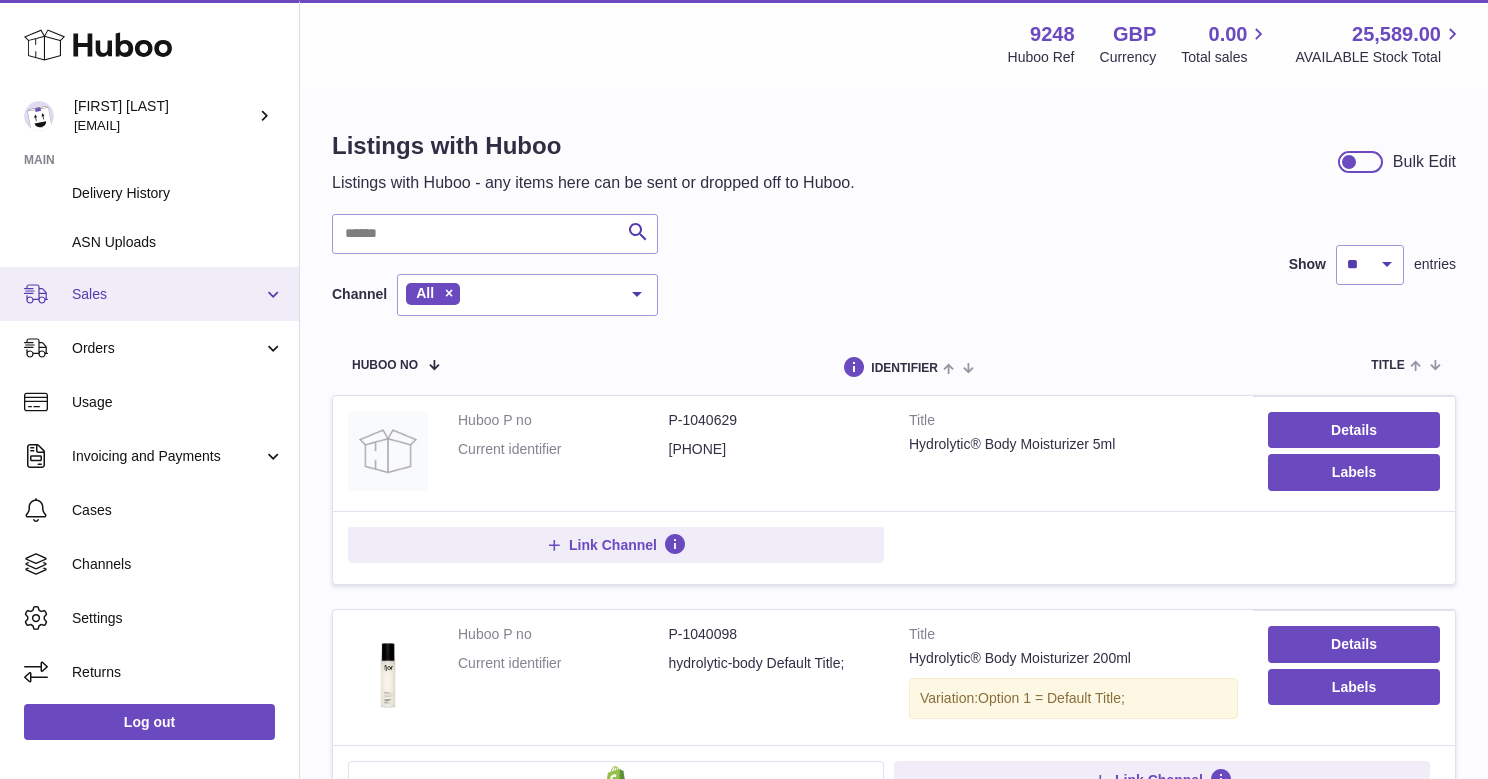 click on "Sales" at bounding box center [167, 294] 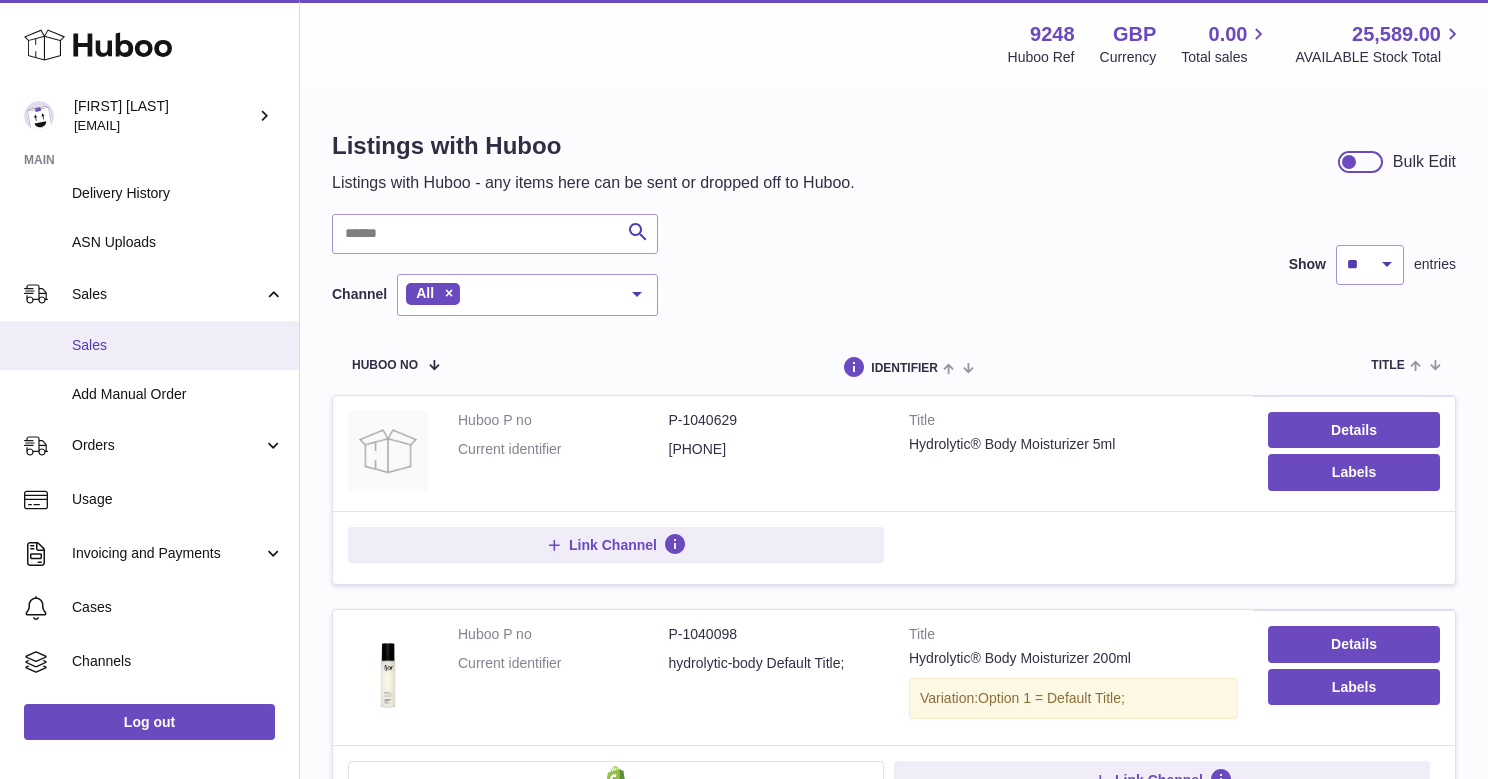 click on "Sales" at bounding box center (178, 345) 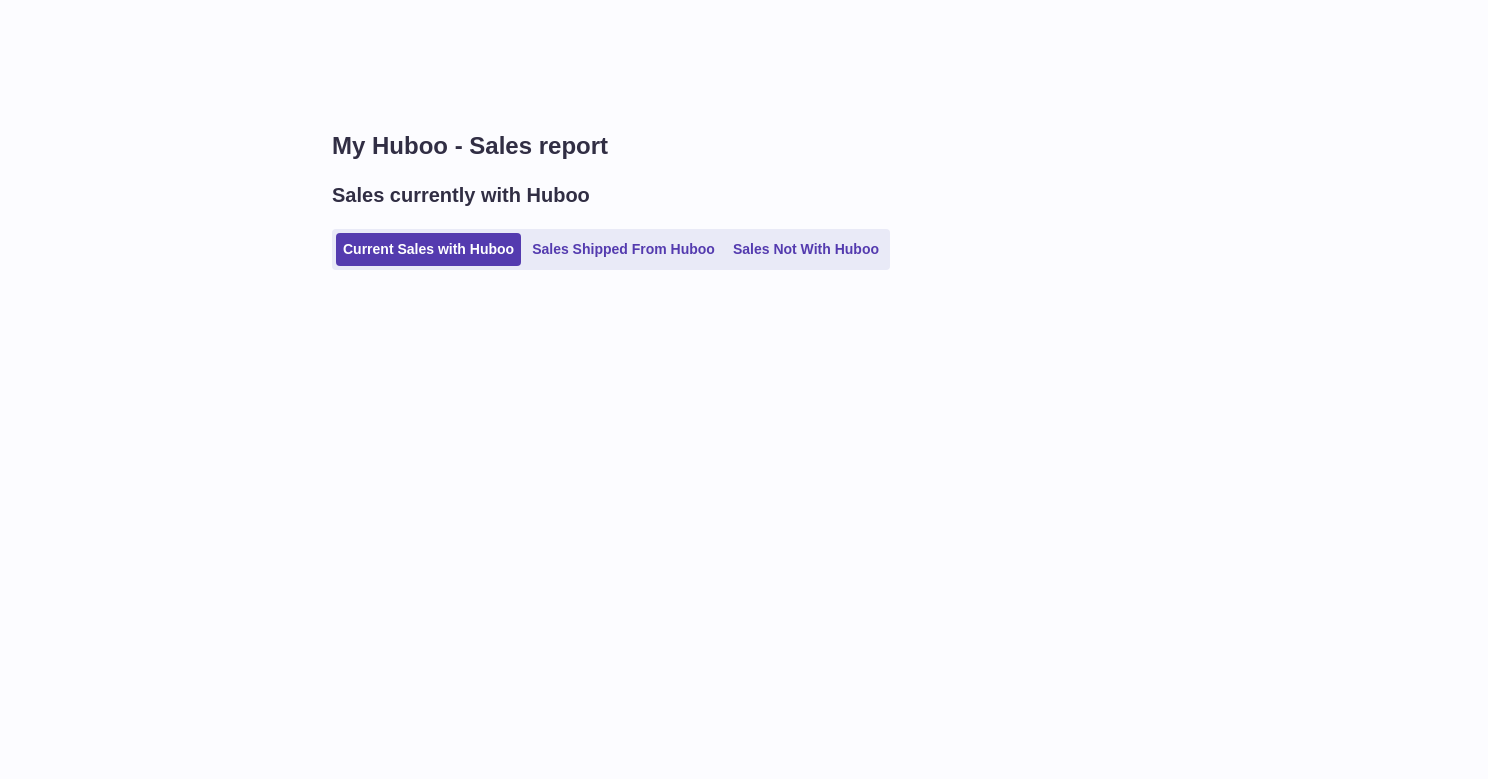 scroll, scrollTop: 0, scrollLeft: 0, axis: both 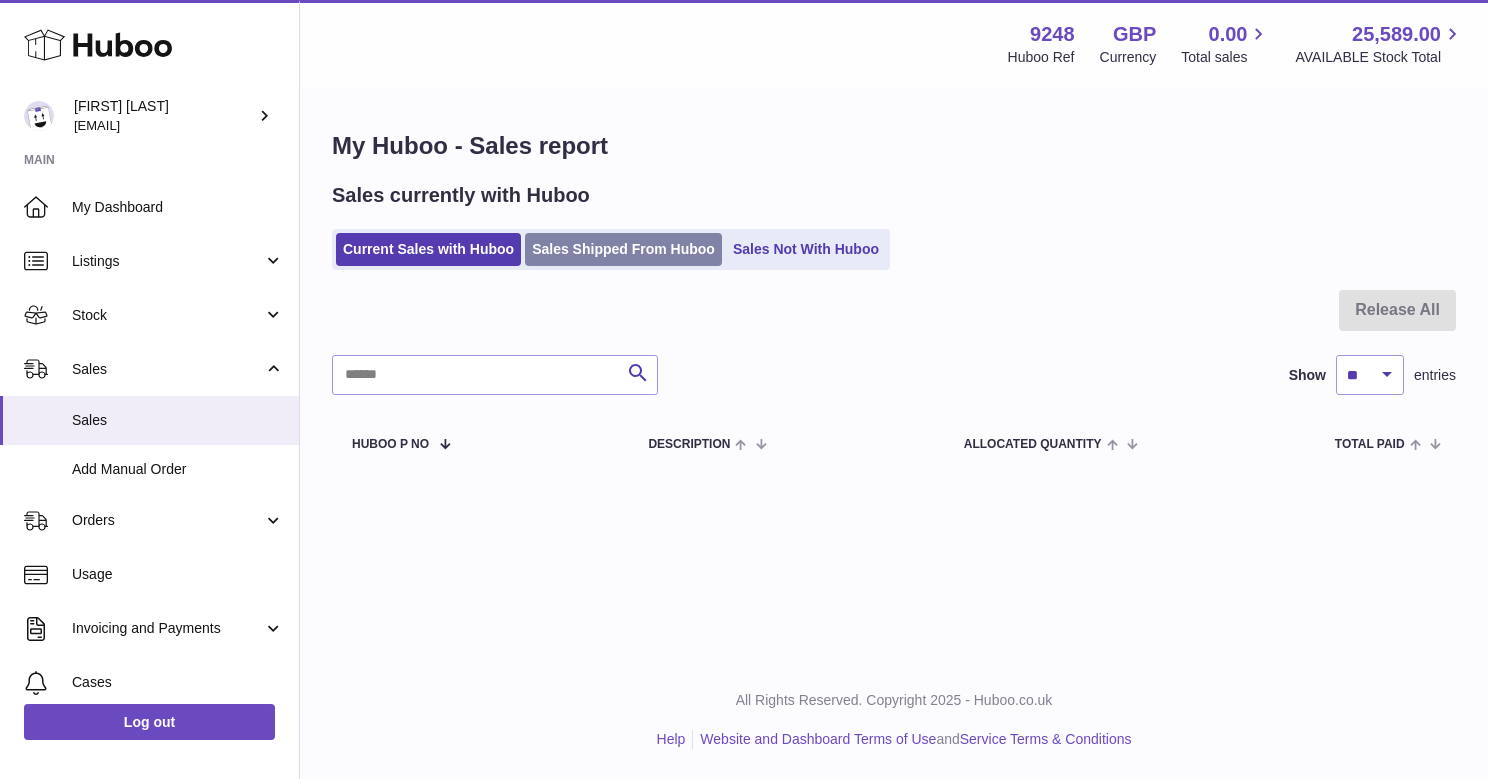 click on "Sales Shipped From Huboo" at bounding box center [623, 249] 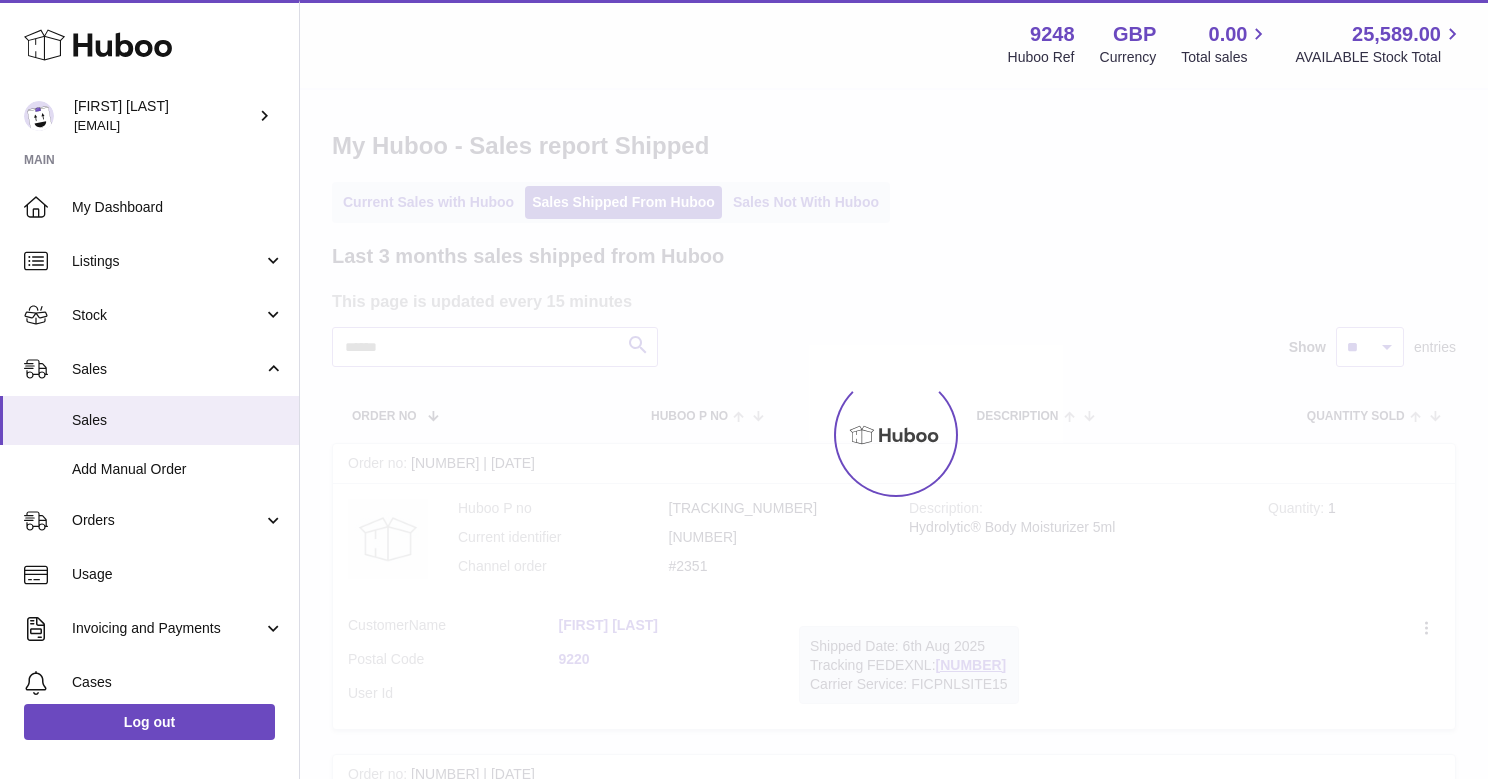scroll, scrollTop: 0, scrollLeft: 0, axis: both 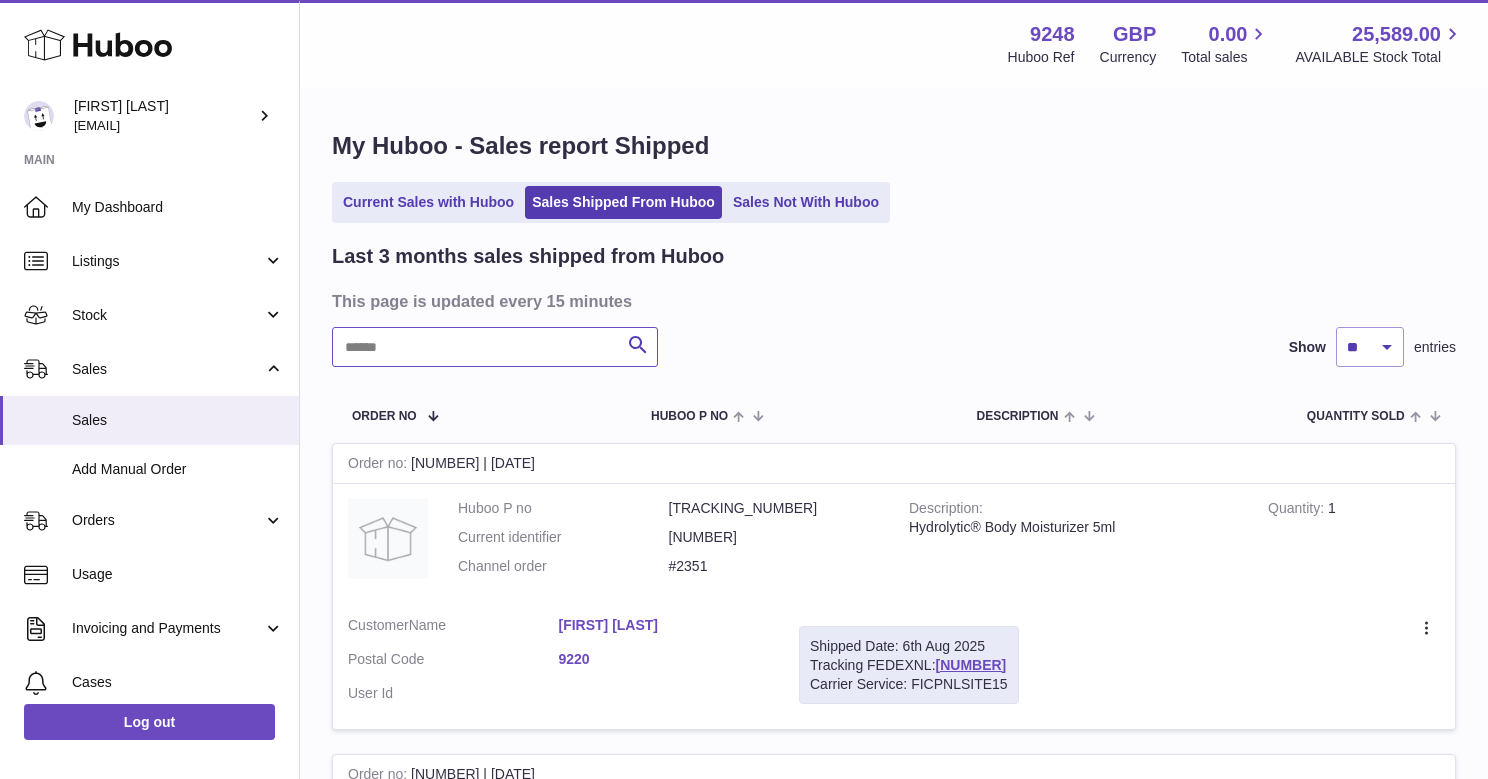 click at bounding box center [495, 347] 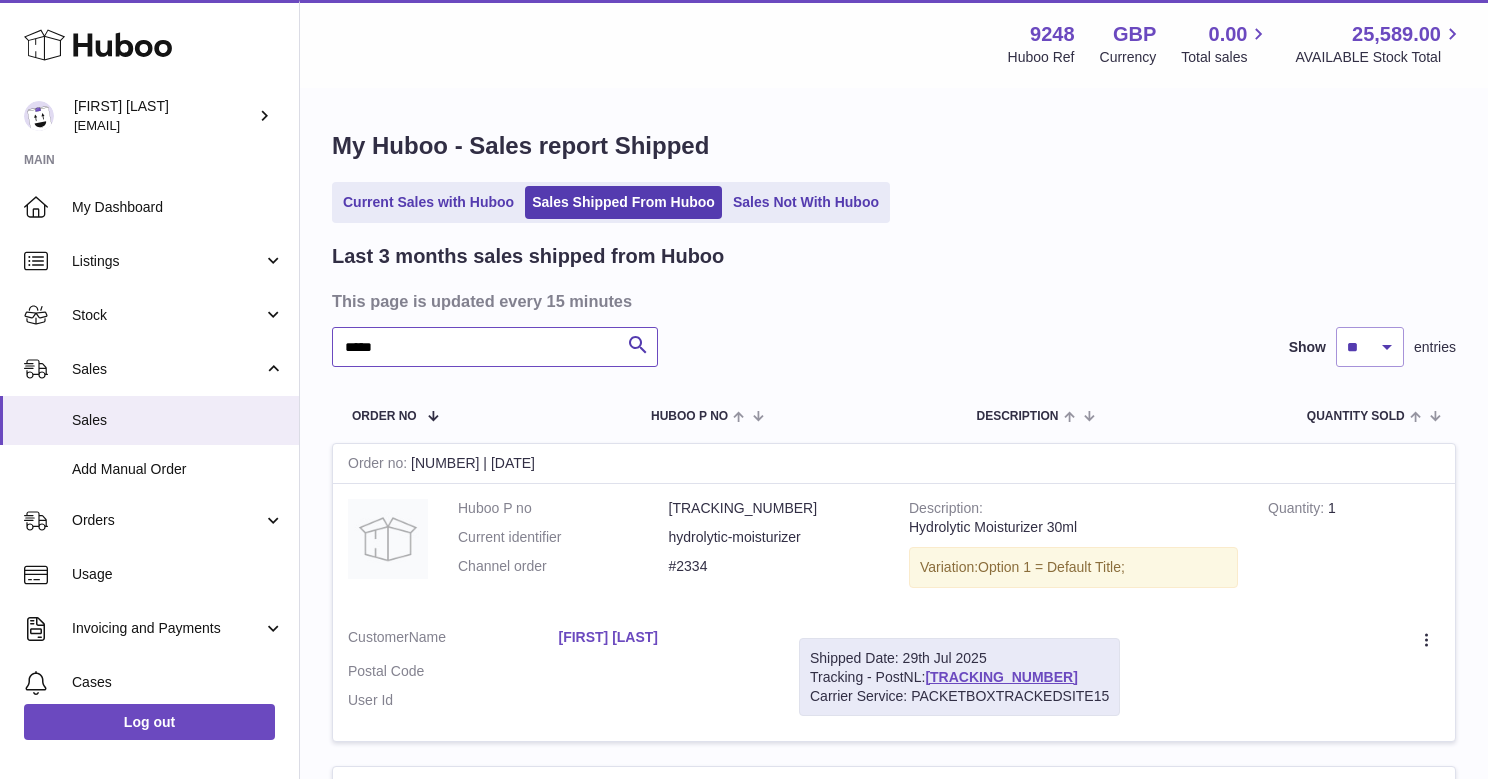 scroll, scrollTop: 175, scrollLeft: 0, axis: vertical 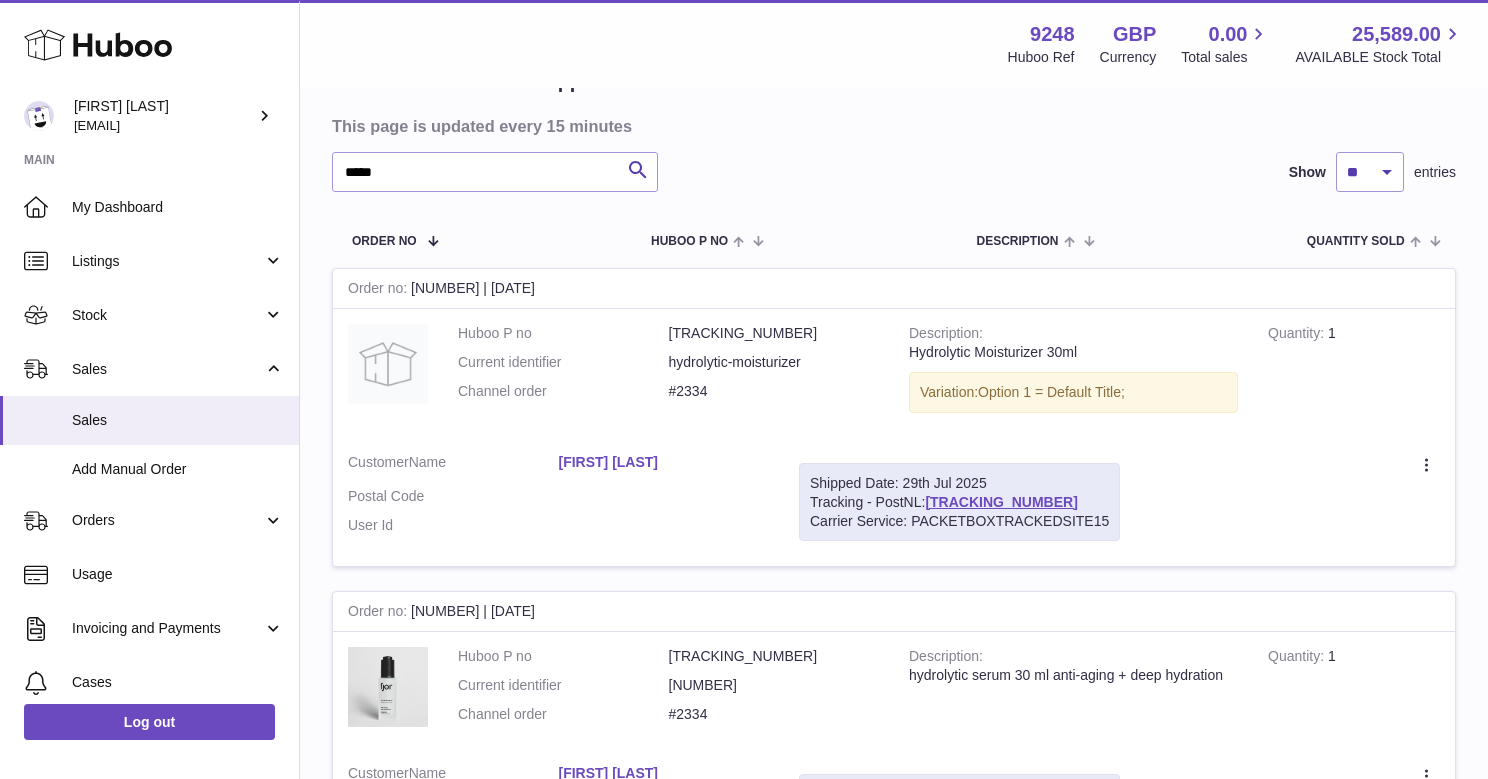 drag, startPoint x: 554, startPoint y: 292, endPoint x: 332, endPoint y: 291, distance: 222.00226 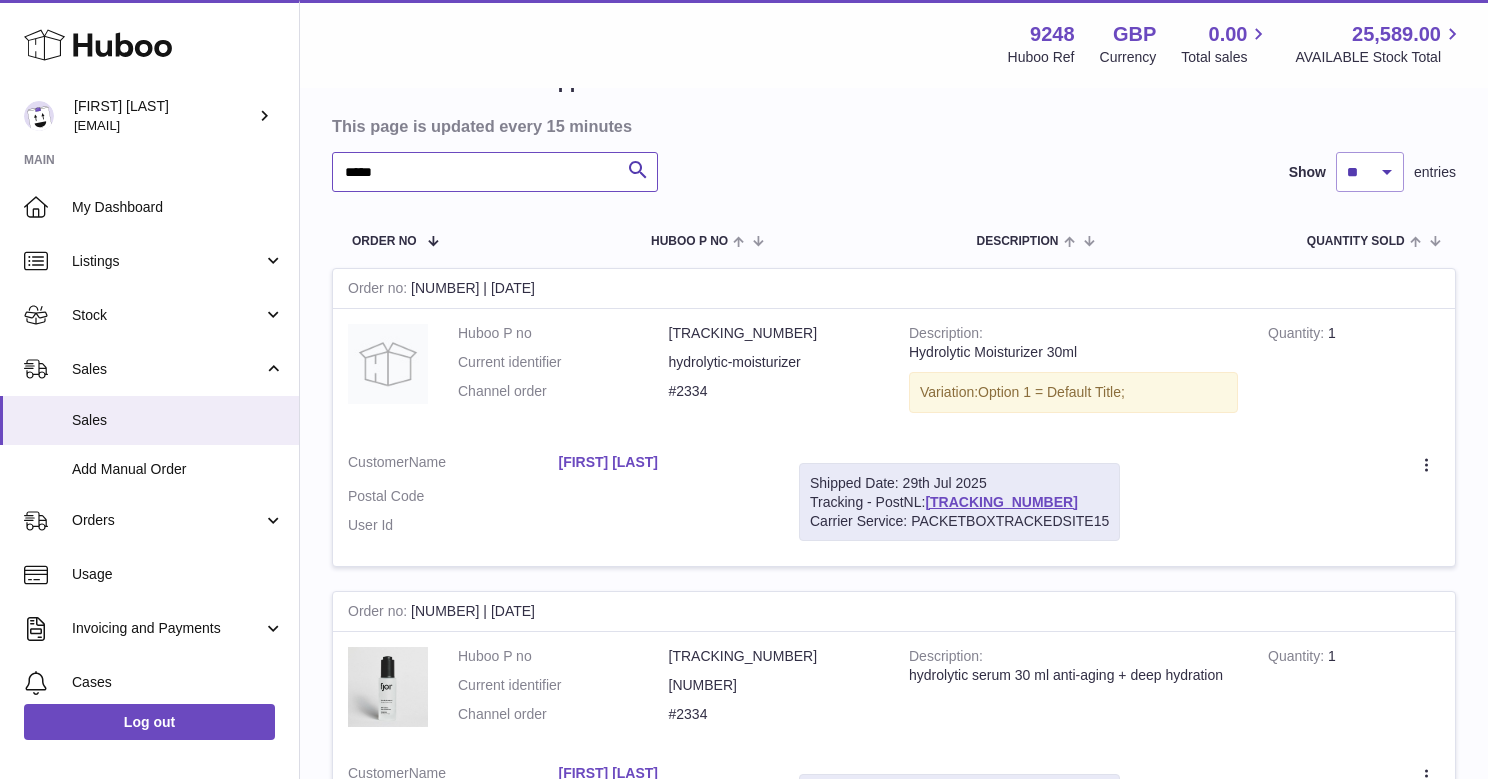 click on "*****" at bounding box center [495, 172] 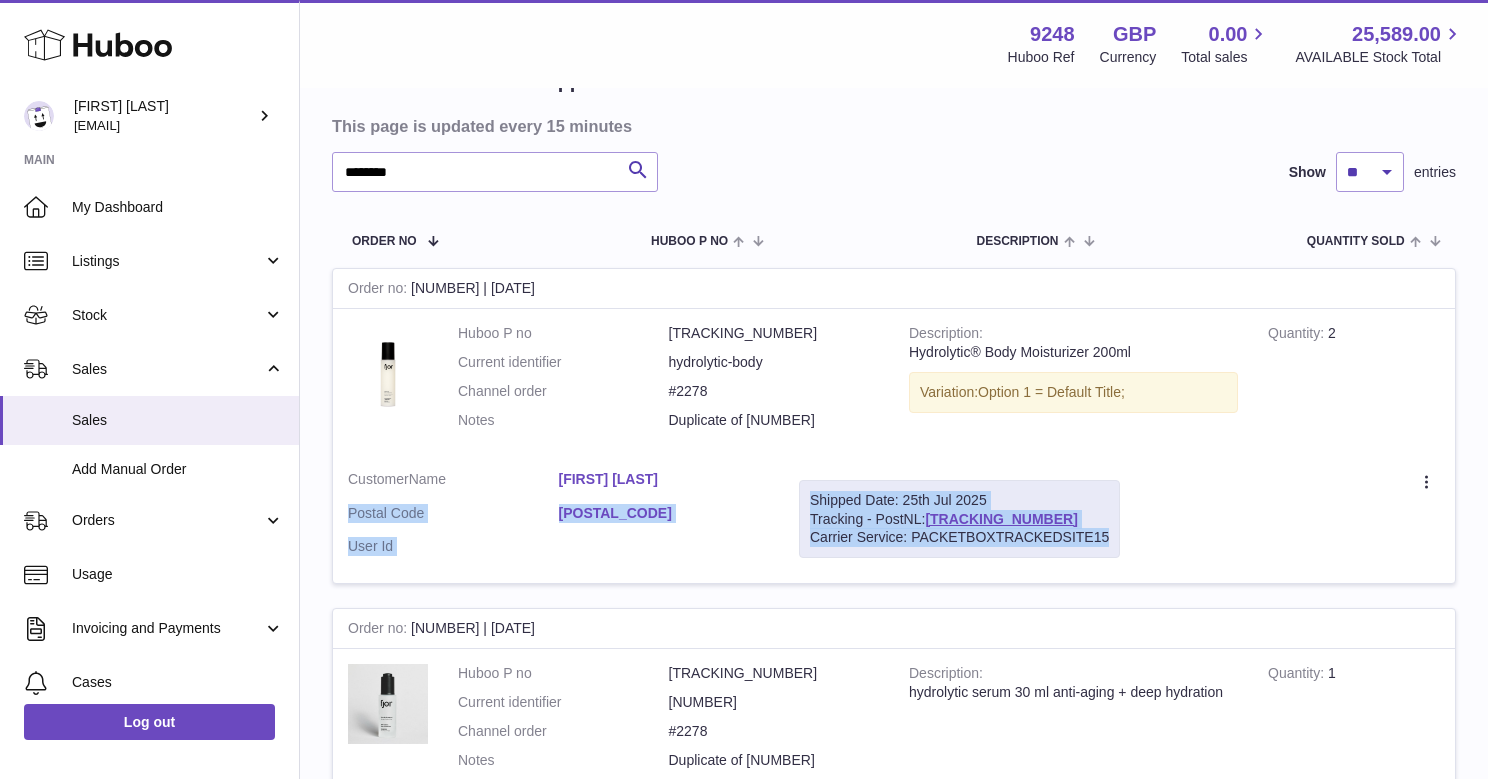 drag, startPoint x: 1142, startPoint y: 539, endPoint x: 769, endPoint y: 485, distance: 376.88858 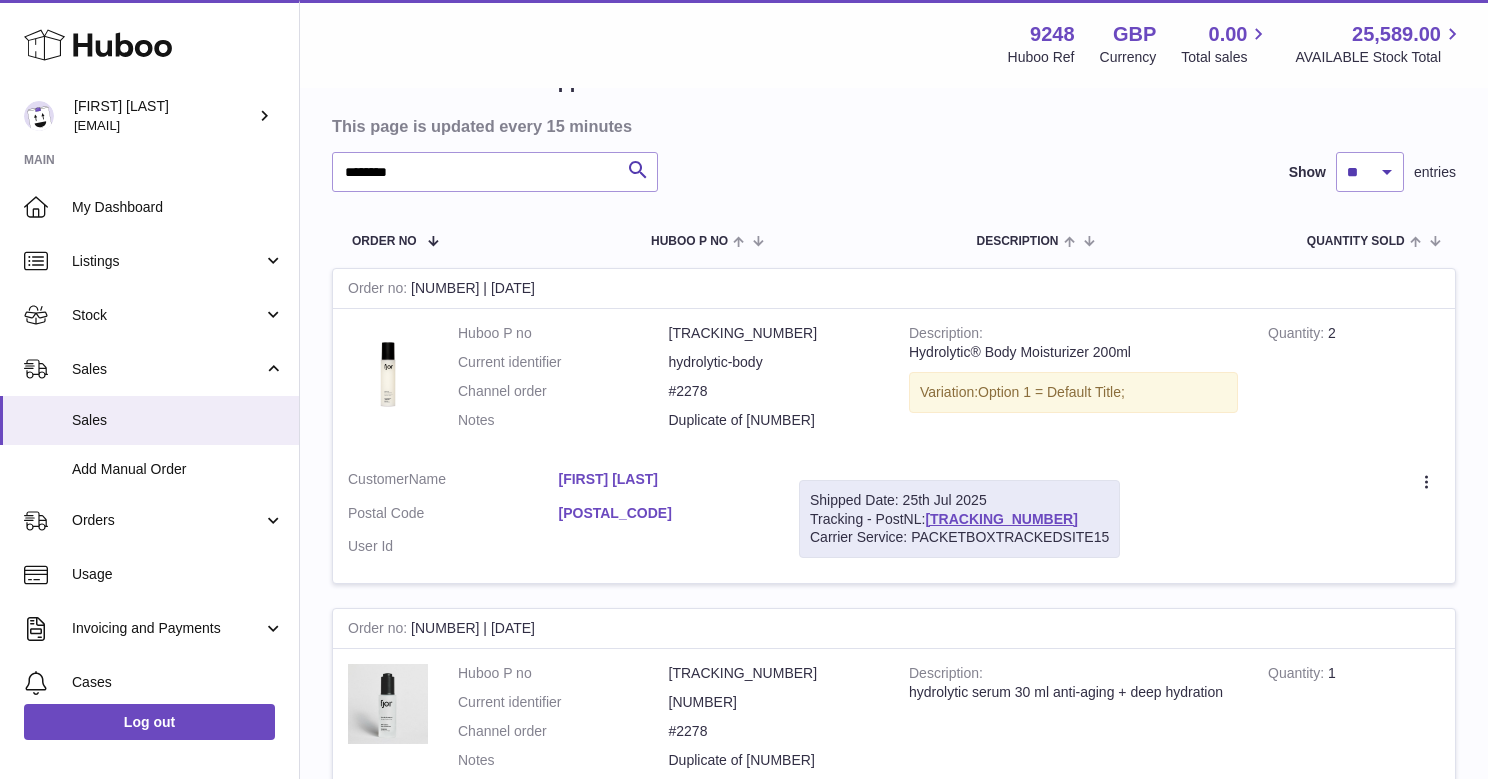 drag, startPoint x: 616, startPoint y: 290, endPoint x: 411, endPoint y: 294, distance: 205.03902 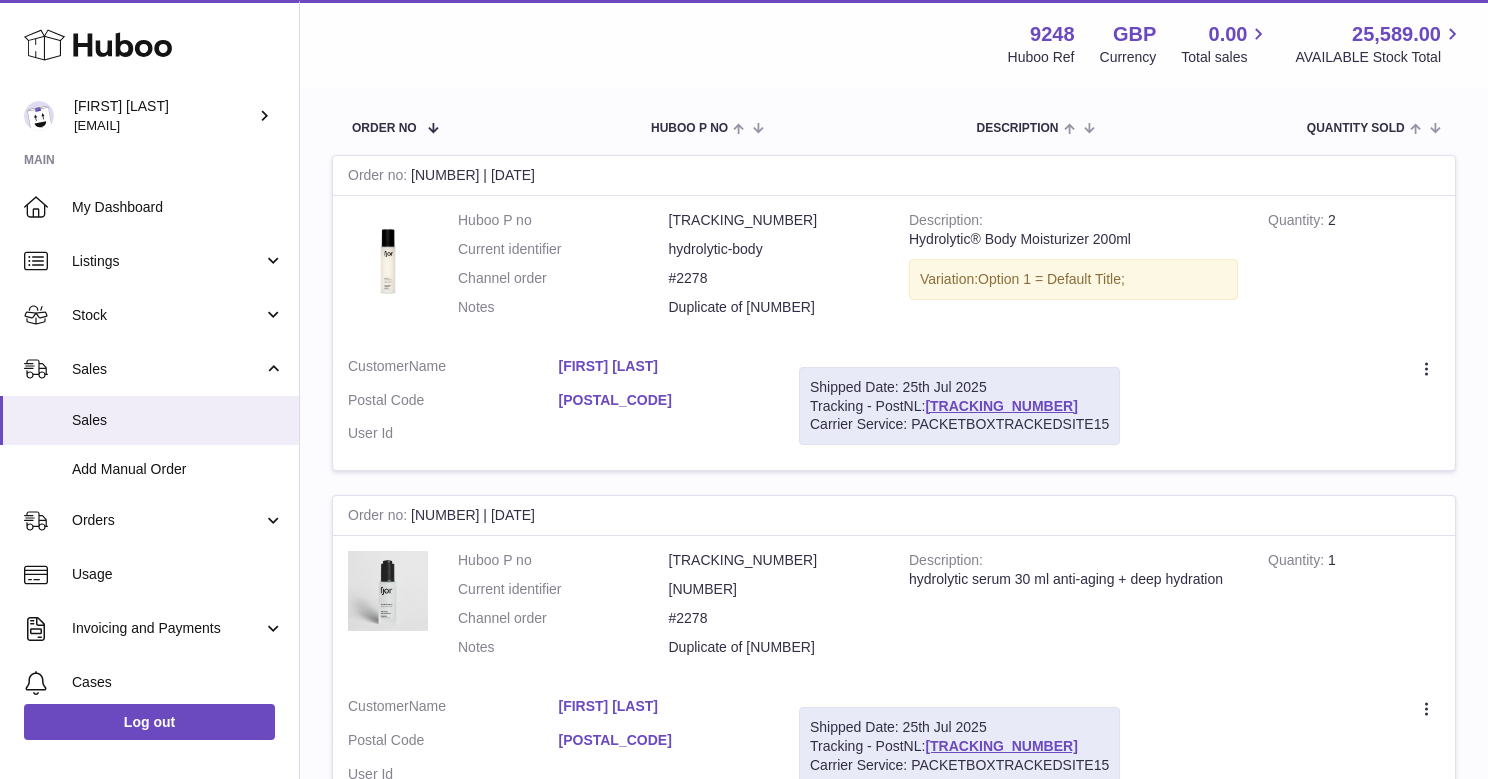 scroll, scrollTop: 307, scrollLeft: 0, axis: vertical 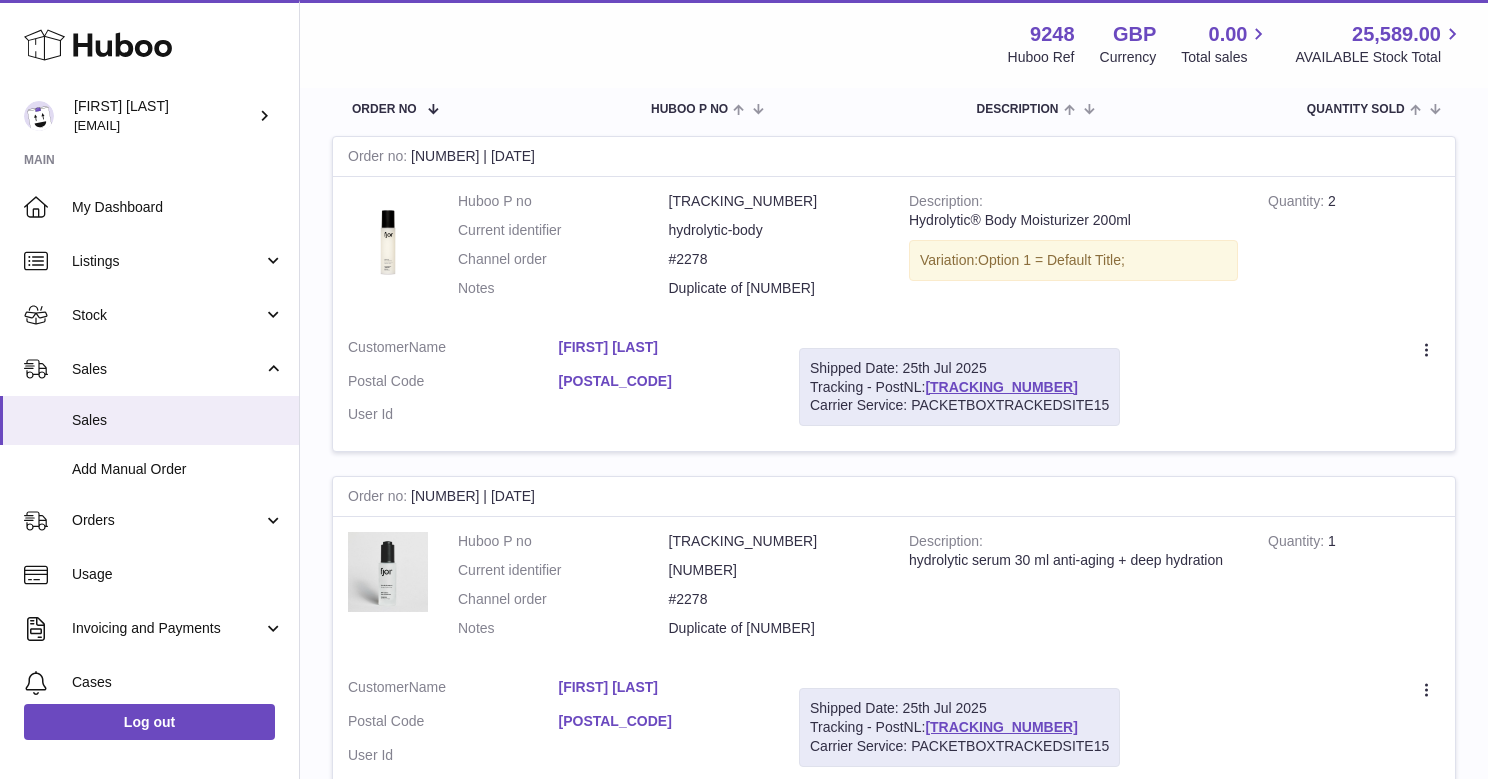 click on "35806" at bounding box center (664, 381) 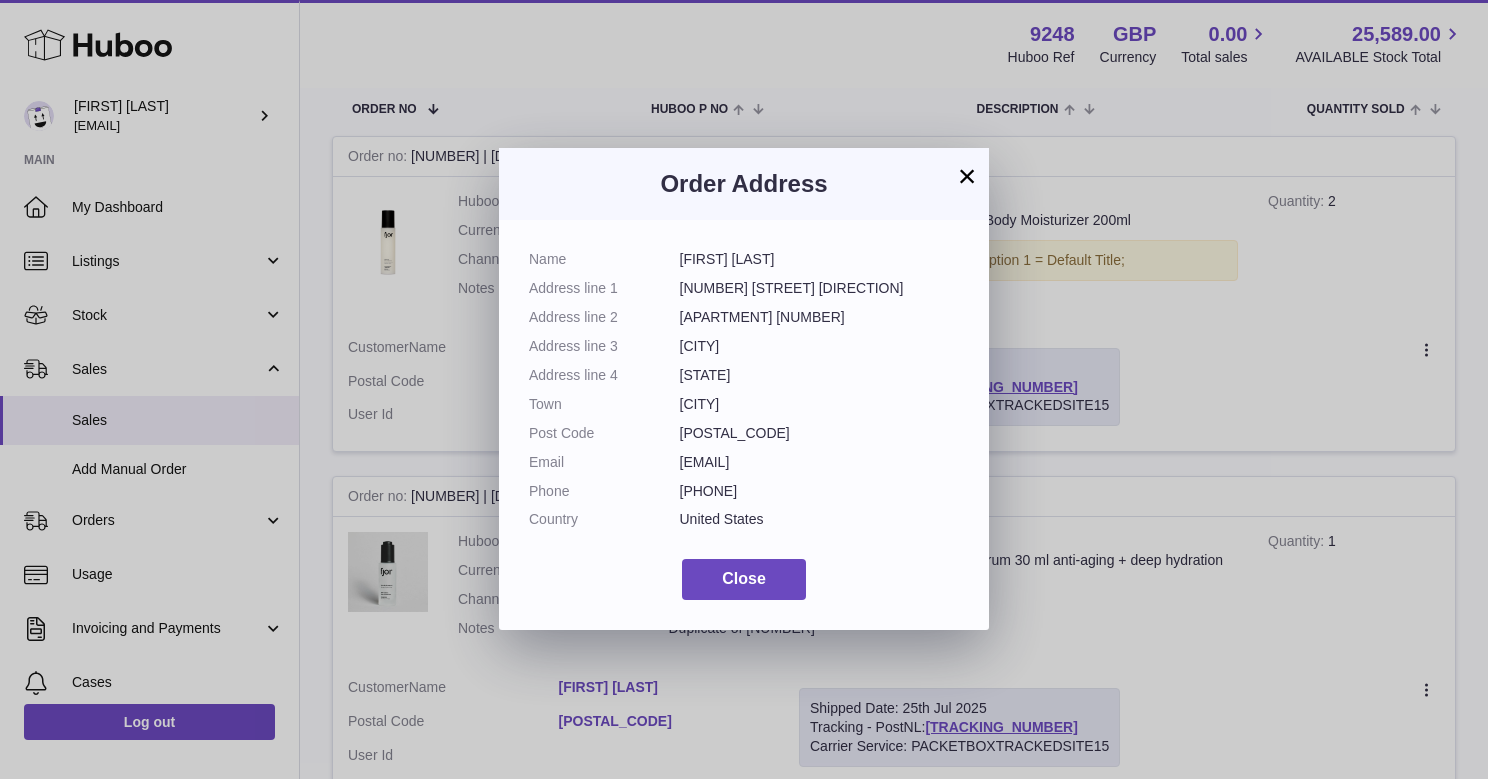 click on "×" at bounding box center (967, 176) 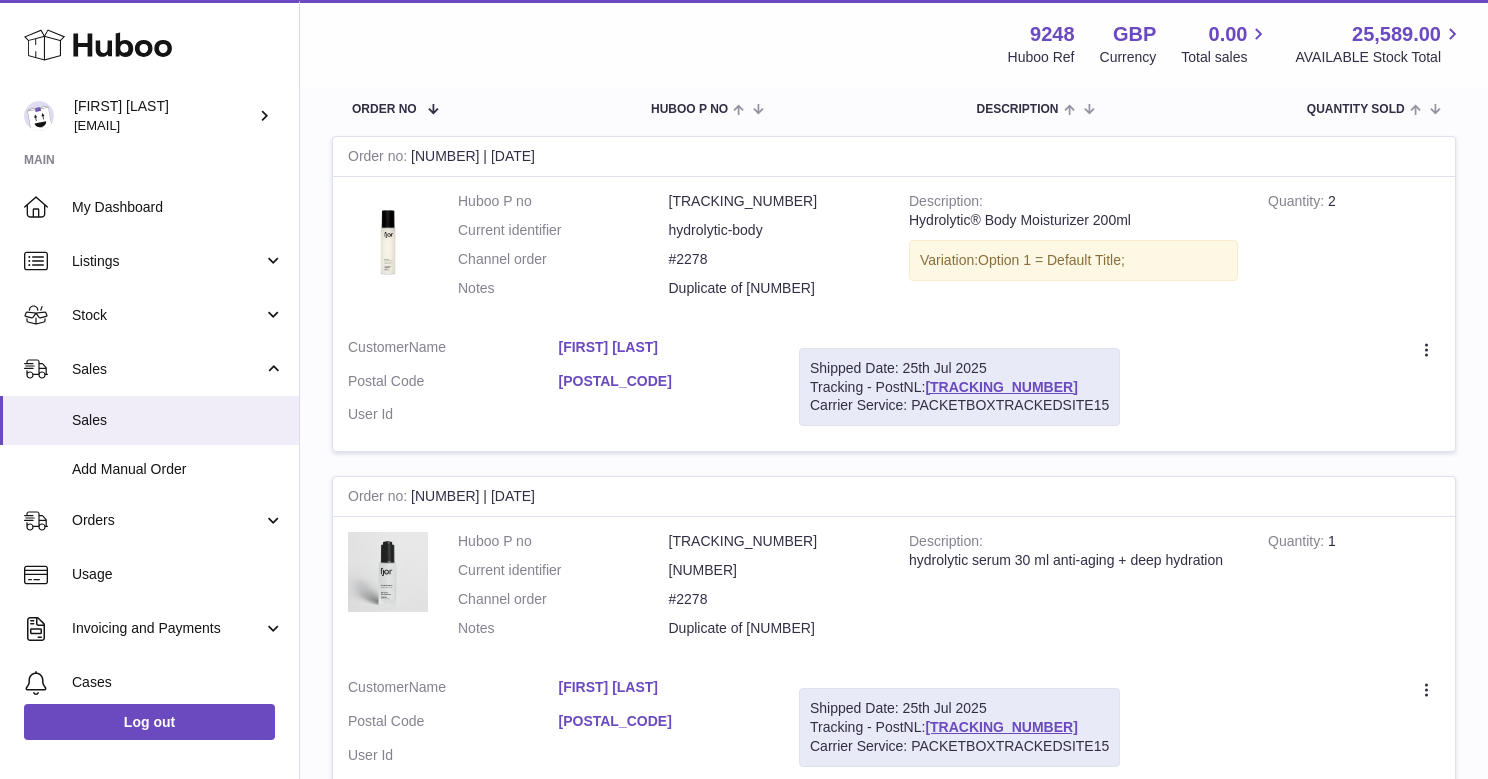 scroll, scrollTop: 0, scrollLeft: 0, axis: both 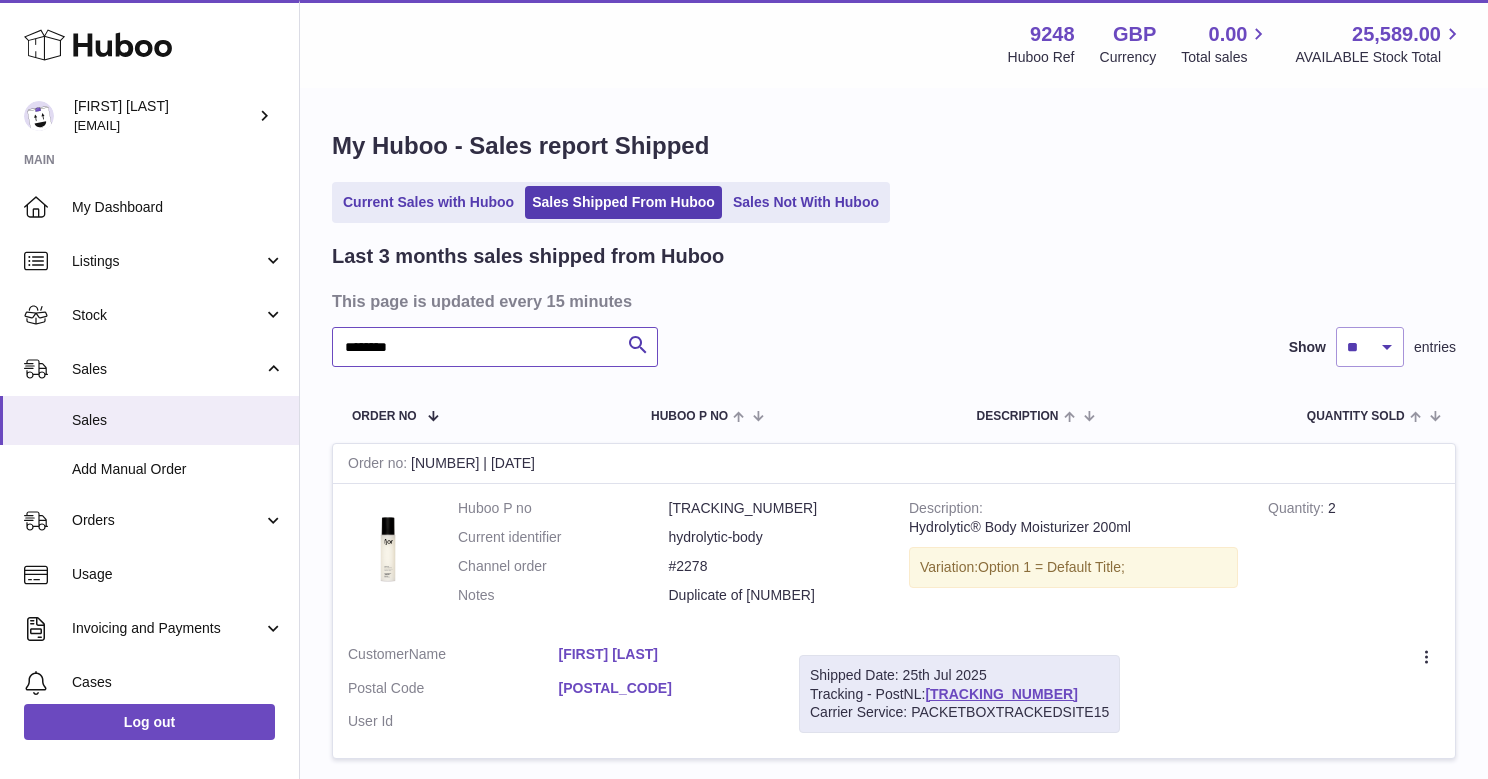 click on "********" at bounding box center [495, 347] 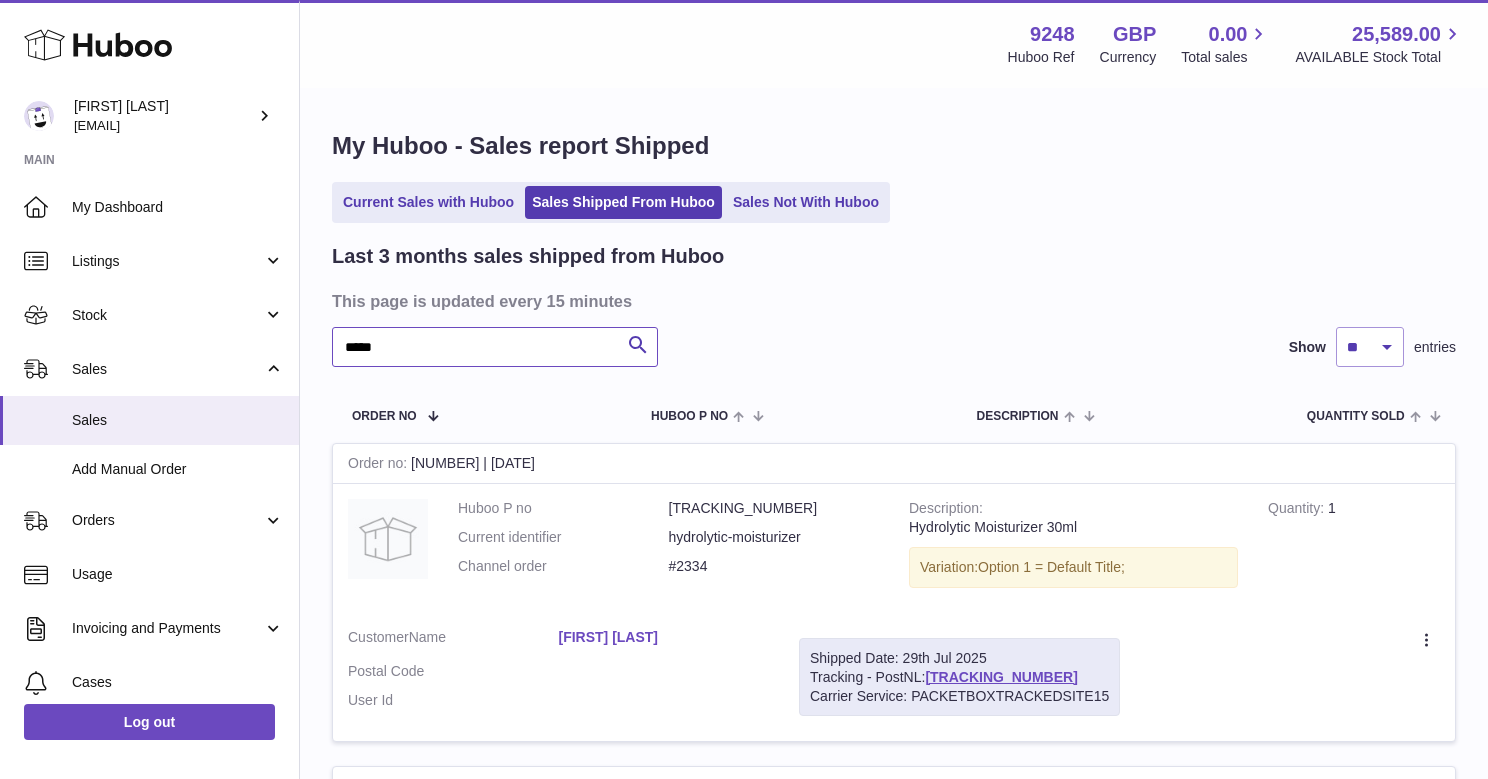 type on "*****" 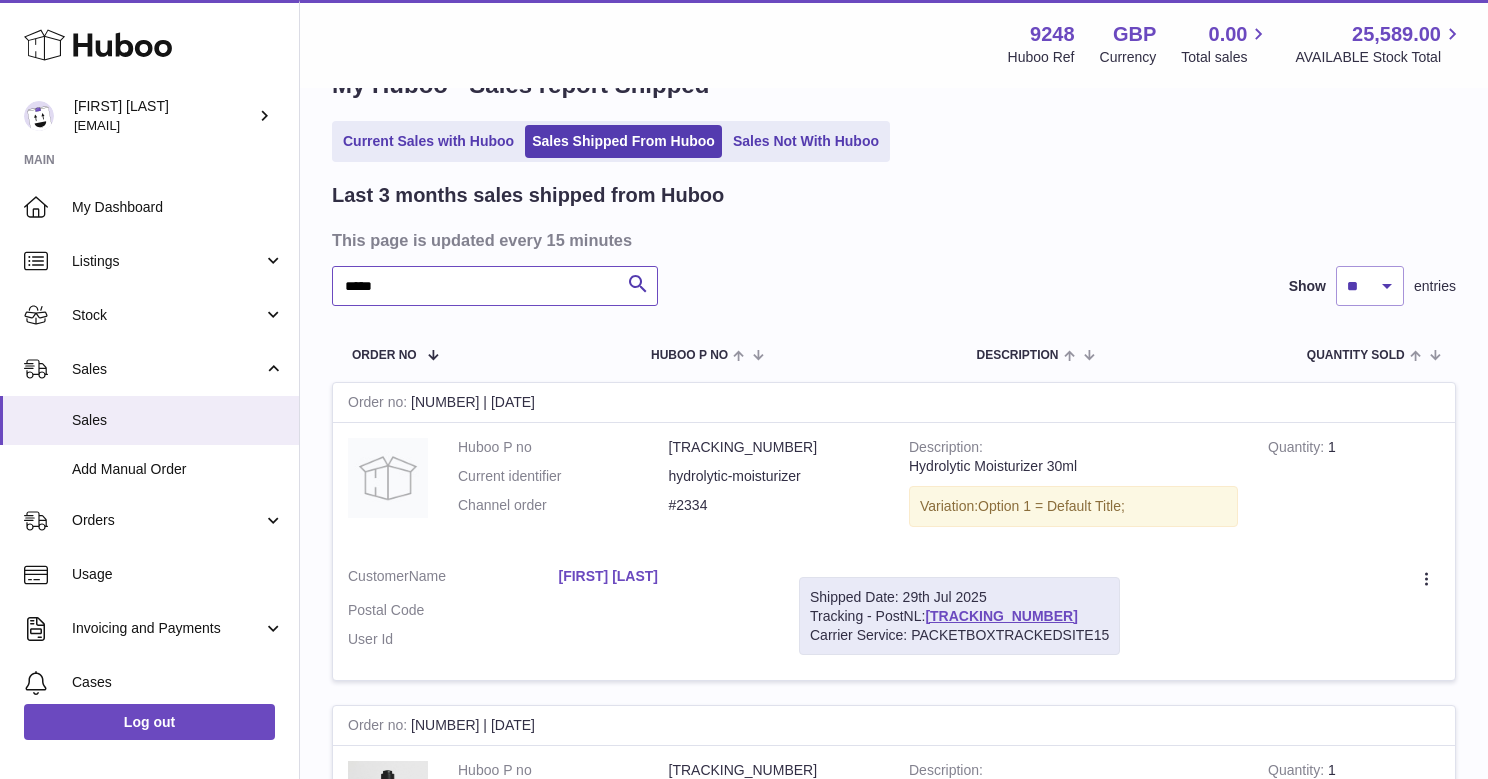 scroll, scrollTop: 0, scrollLeft: 0, axis: both 